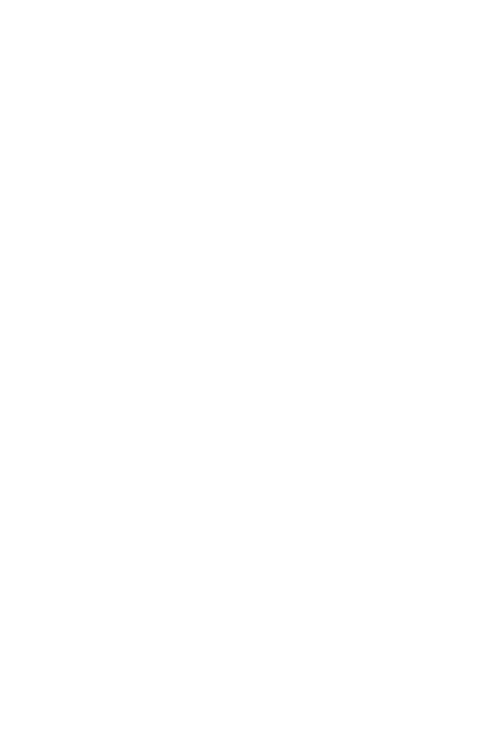 scroll, scrollTop: 0, scrollLeft: 0, axis: both 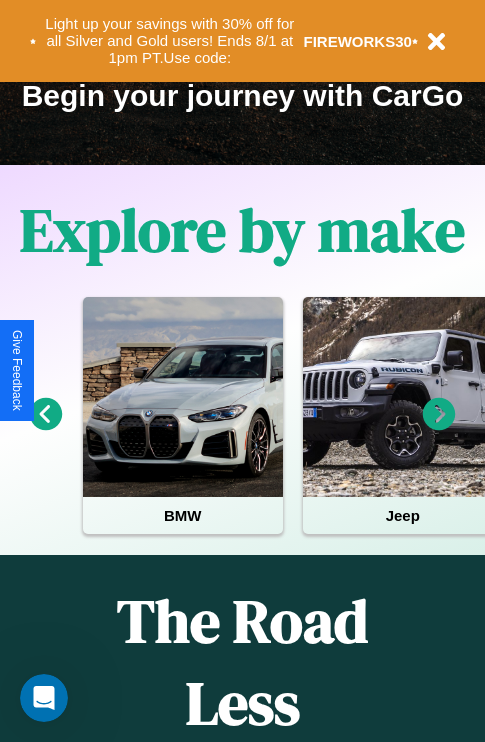click 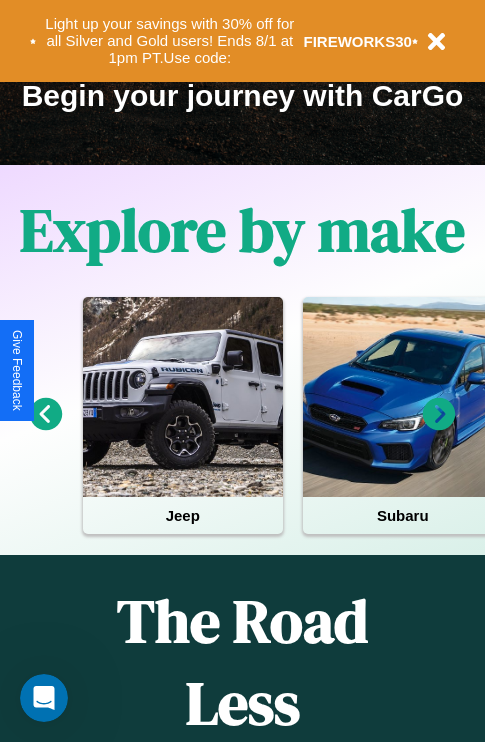click 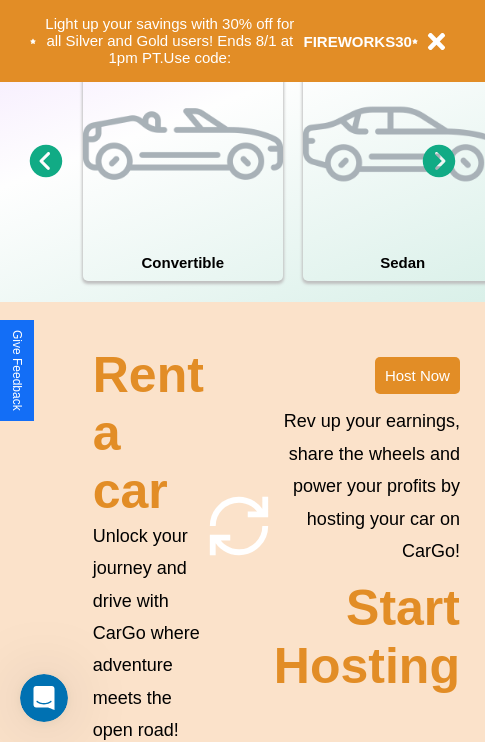 scroll, scrollTop: 1558, scrollLeft: 0, axis: vertical 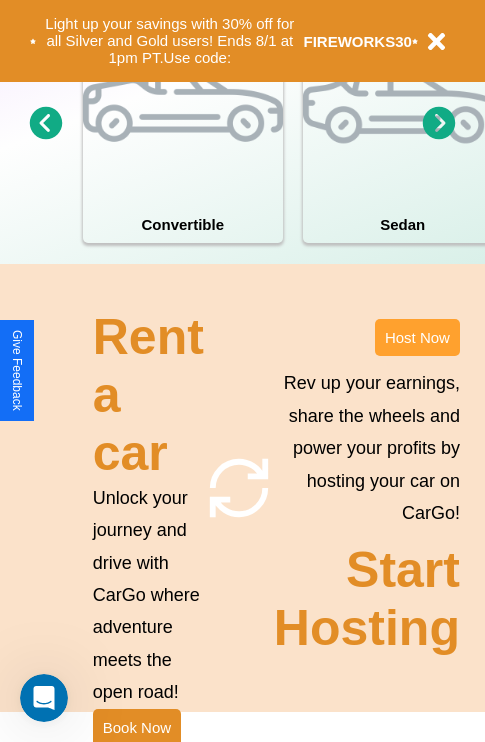 click on "Host Now" at bounding box center (417, 337) 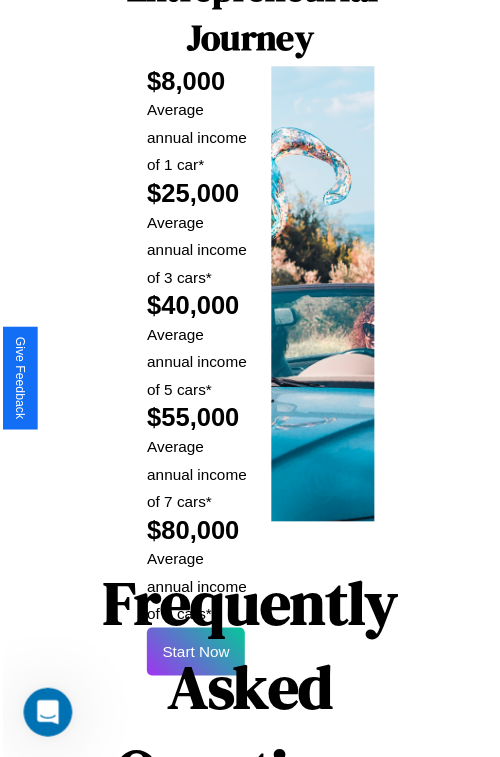 scroll, scrollTop: 1417, scrollLeft: 0, axis: vertical 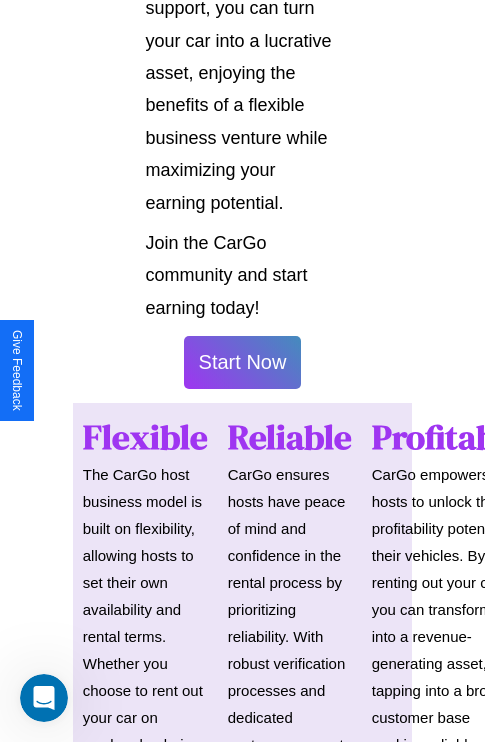 click on "Start Now" at bounding box center [243, 362] 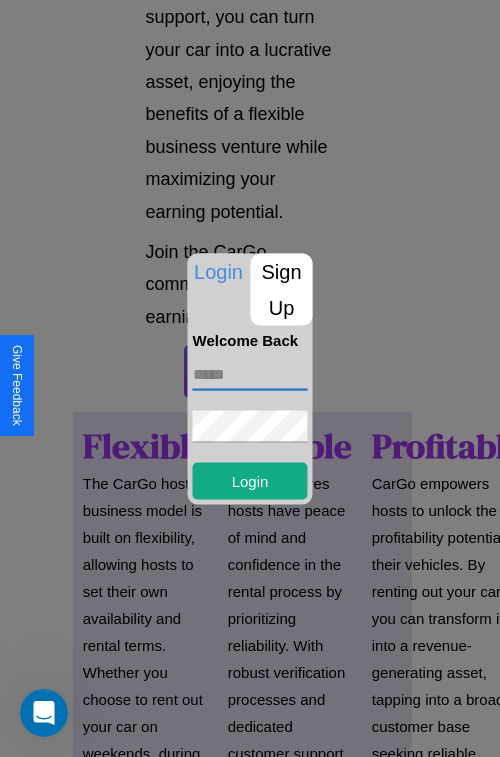 click at bounding box center [250, 374] 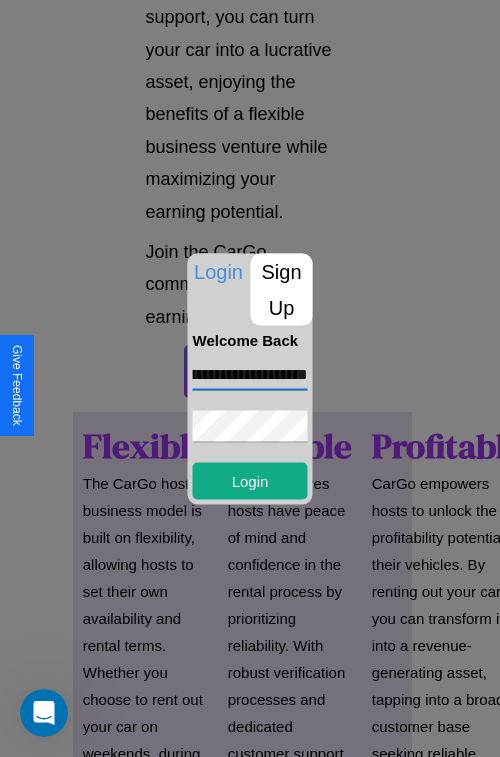scroll, scrollTop: 0, scrollLeft: 78, axis: horizontal 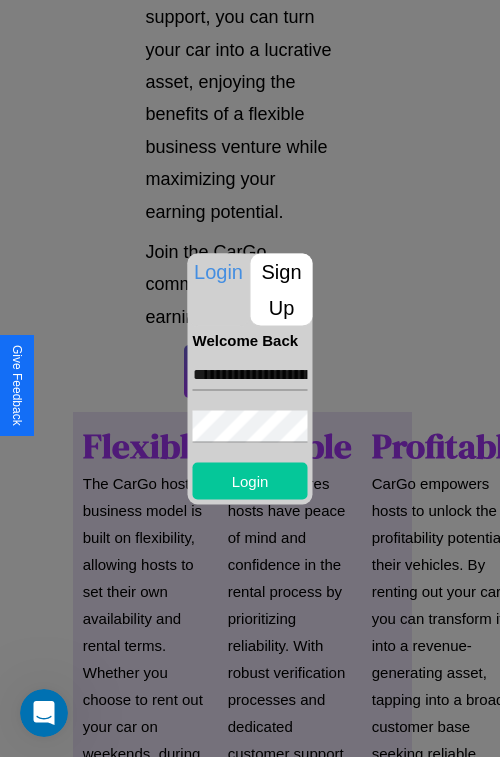 click on "Login" at bounding box center [250, 480] 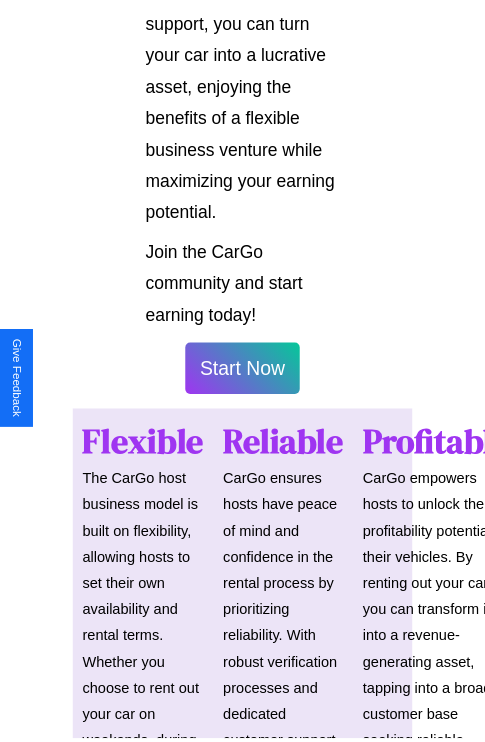 scroll, scrollTop: 1419, scrollLeft: 0, axis: vertical 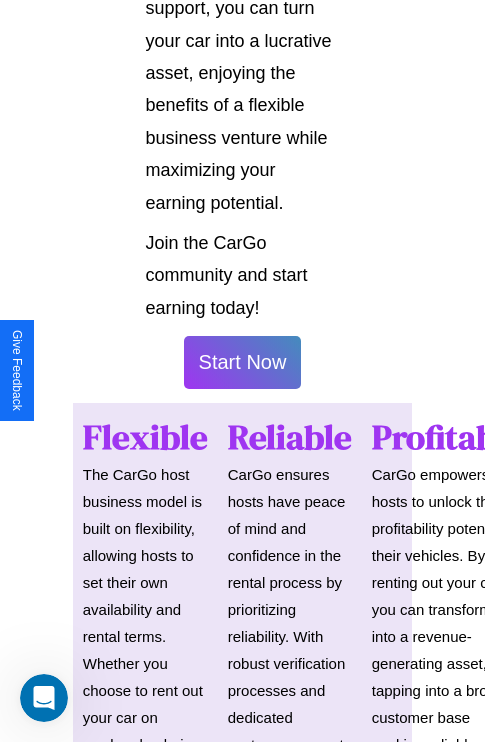click on "Start Now" at bounding box center [243, 362] 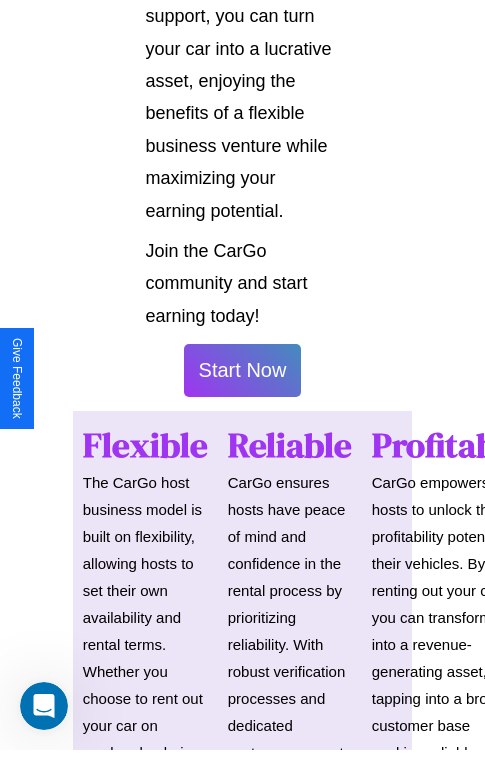 scroll, scrollTop: 0, scrollLeft: 0, axis: both 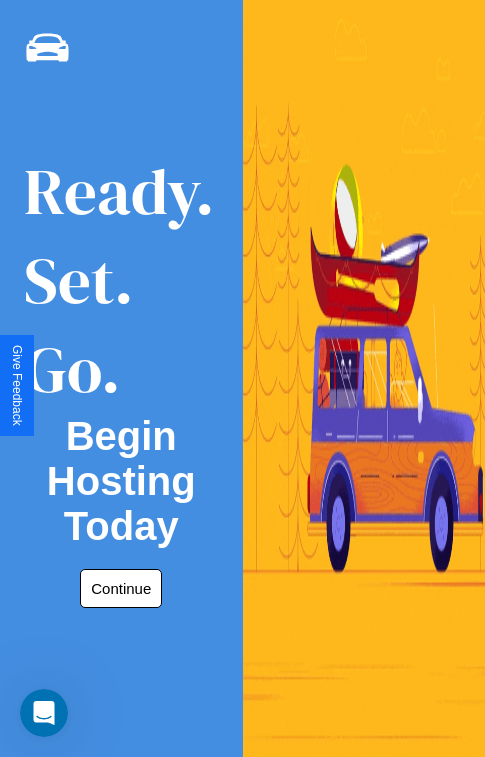 click on "Continue" at bounding box center (121, 588) 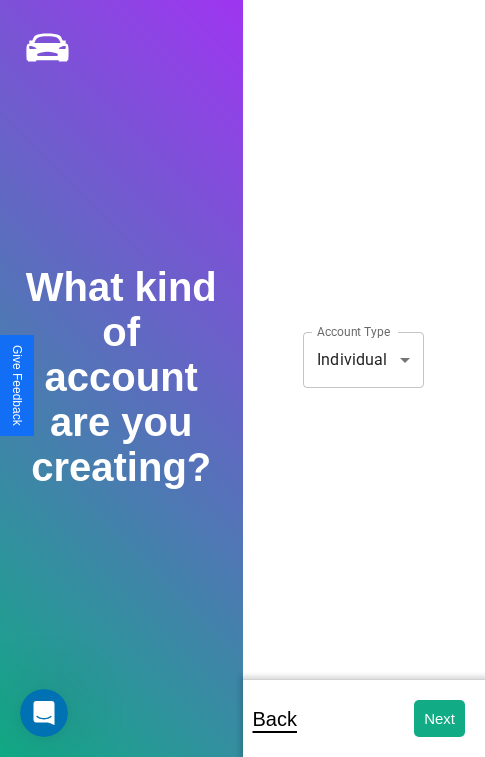 click on "**********" at bounding box center [242, 392] 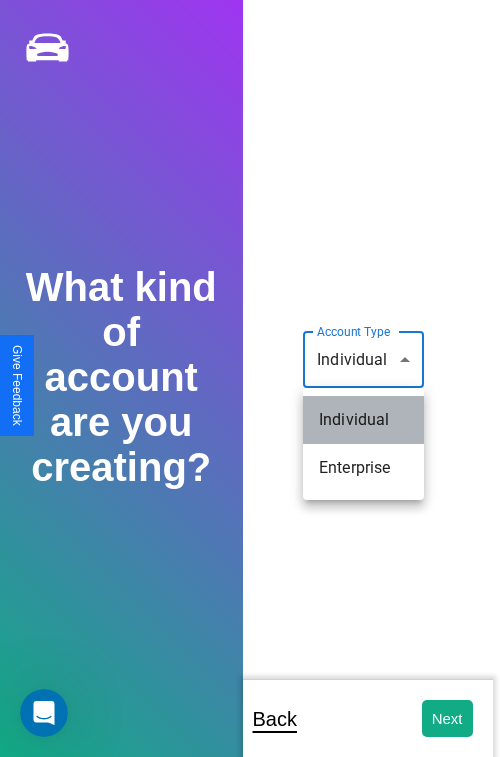 click on "Individual" at bounding box center (363, 420) 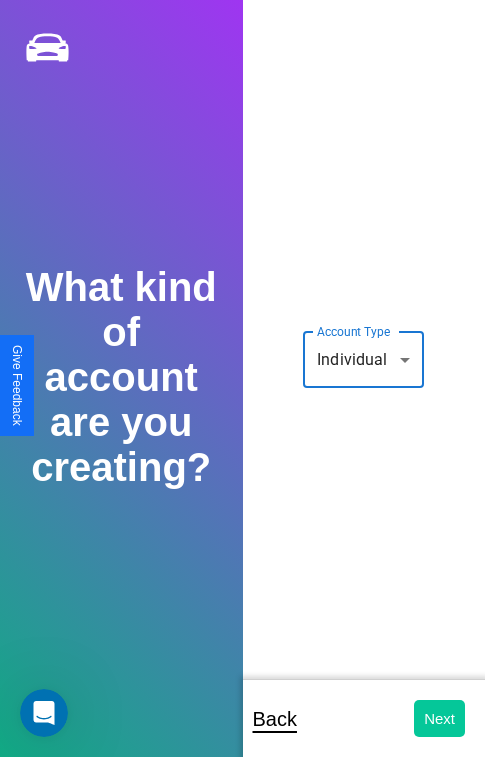 click on "Next" at bounding box center (439, 718) 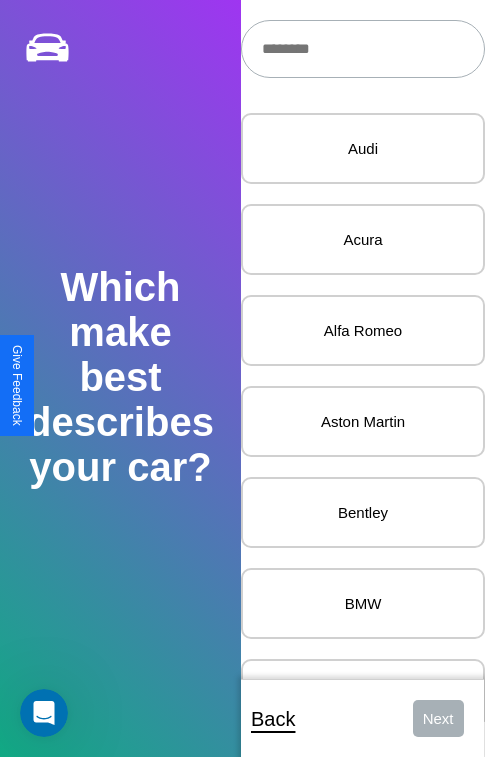 scroll, scrollTop: 24, scrollLeft: 0, axis: vertical 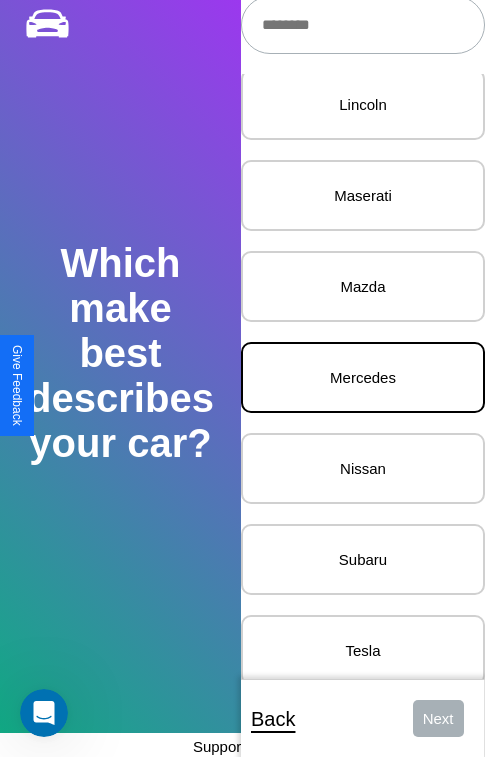 click on "Mercedes" at bounding box center (363, 377) 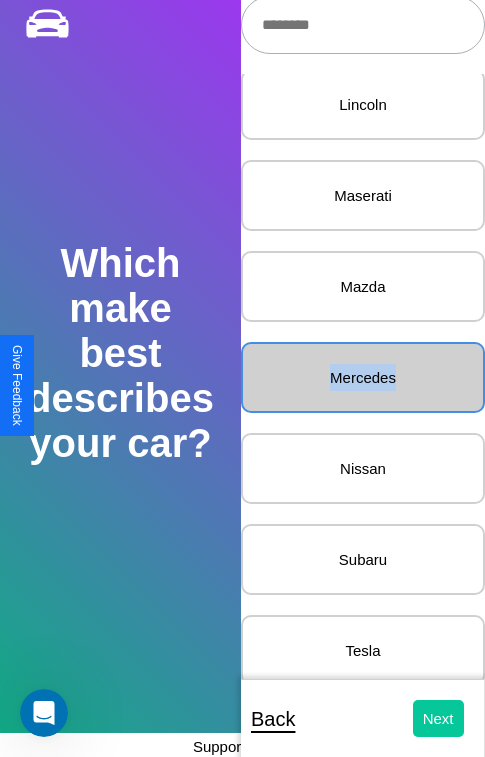 click on "Next" at bounding box center (438, 718) 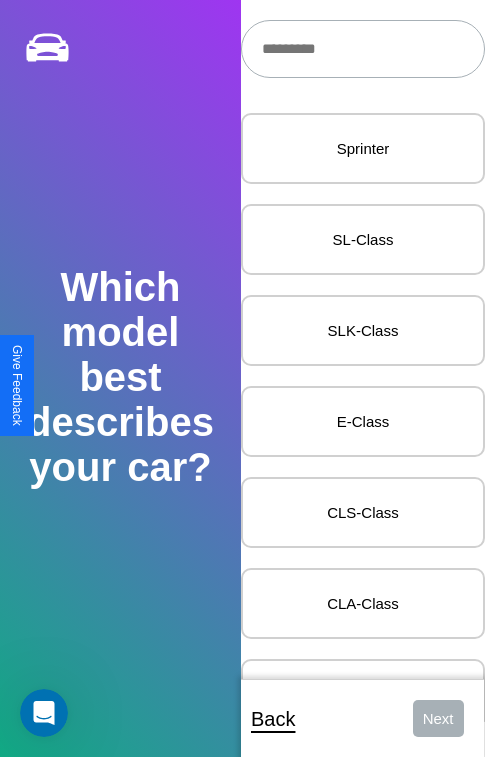 scroll, scrollTop: 27, scrollLeft: 0, axis: vertical 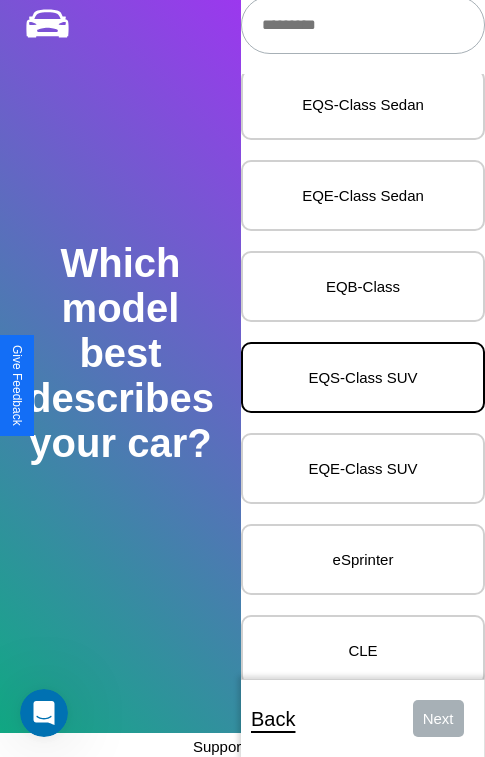 click on "EQS-Class SUV" at bounding box center (363, 377) 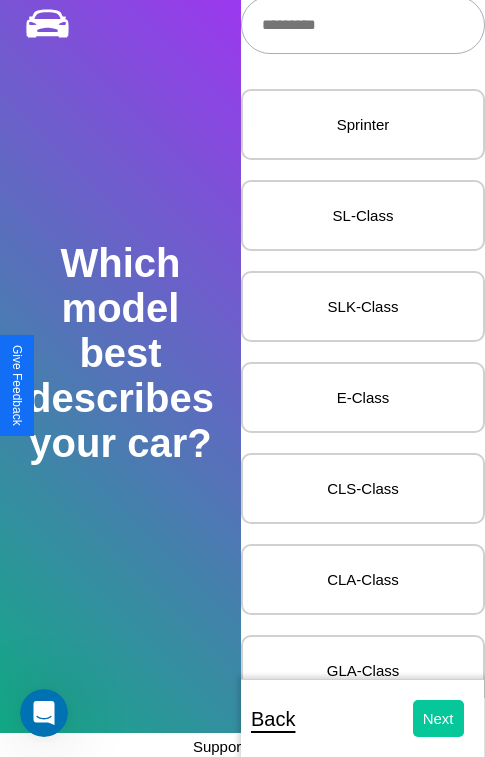 click on "Next" at bounding box center (438, 718) 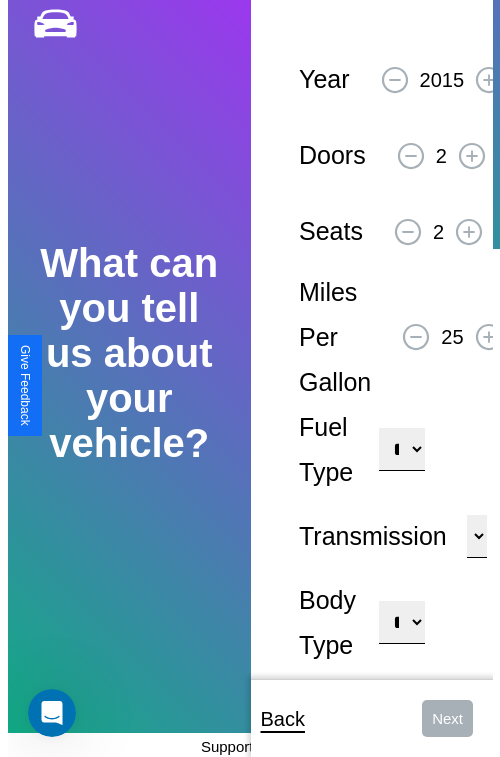 scroll, scrollTop: 0, scrollLeft: 0, axis: both 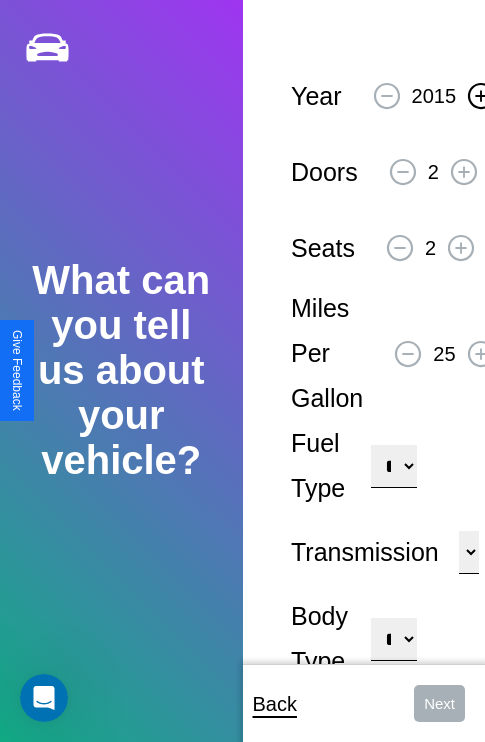 click 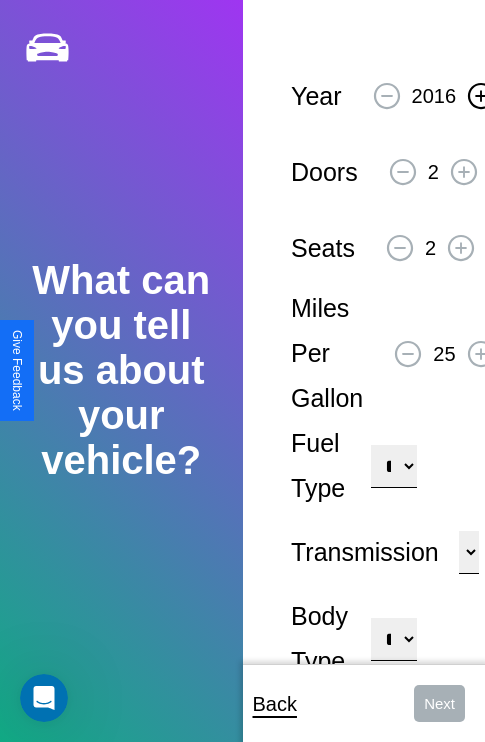 click 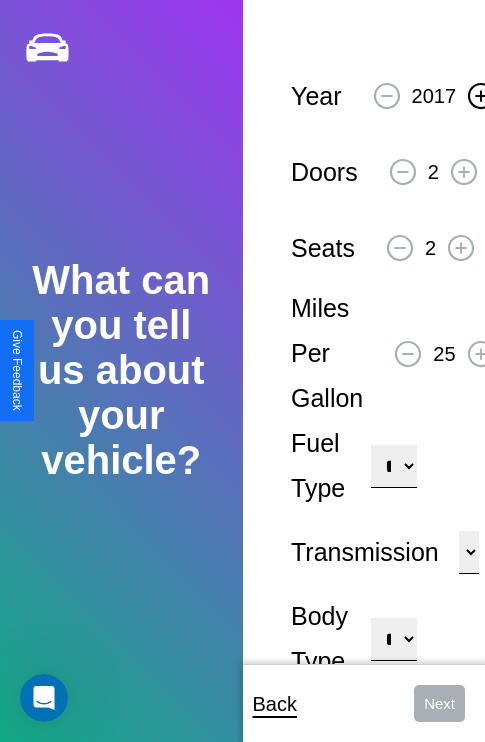 click 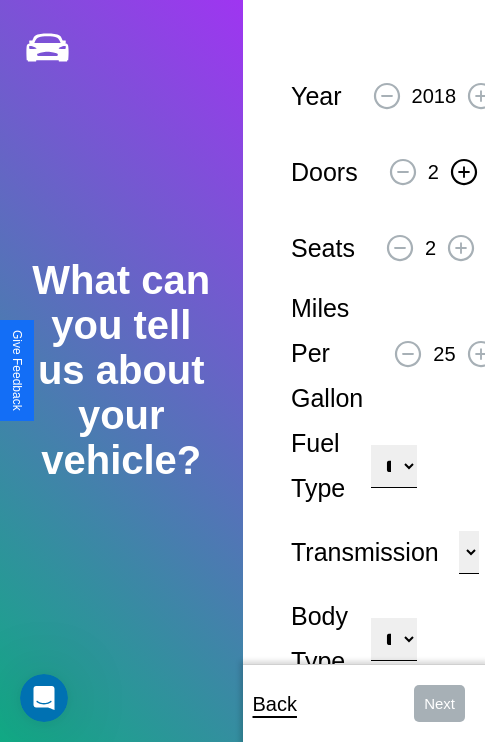 click 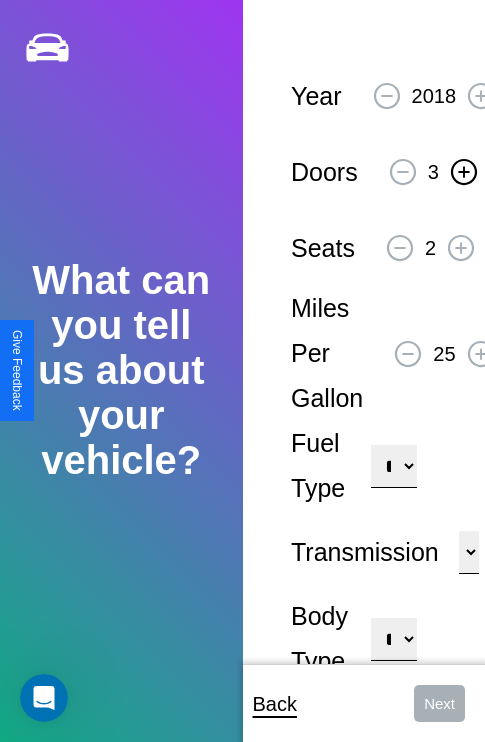 click 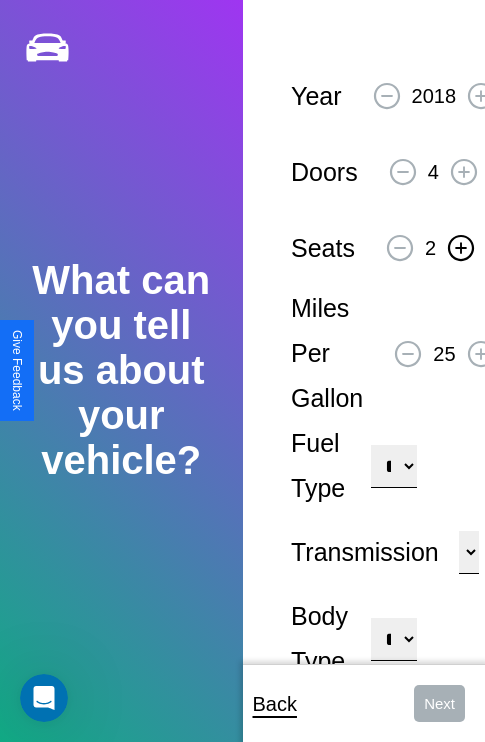 click 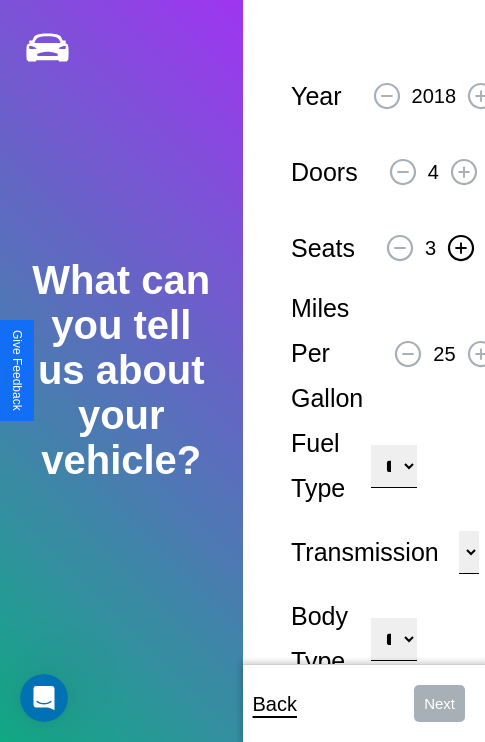 click 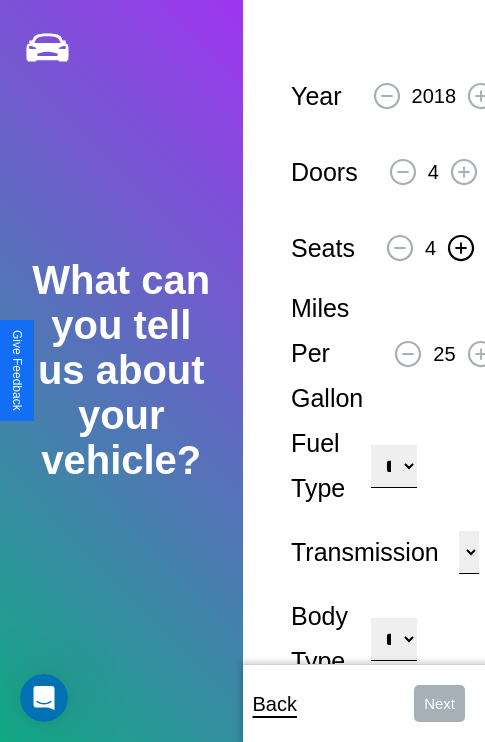 click 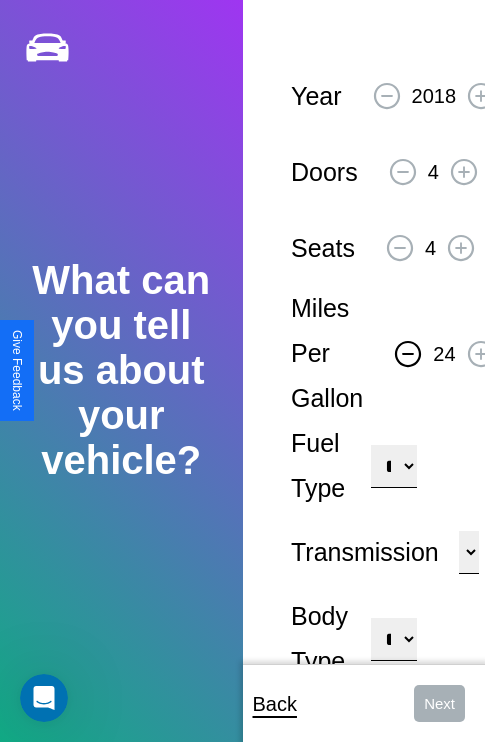 click 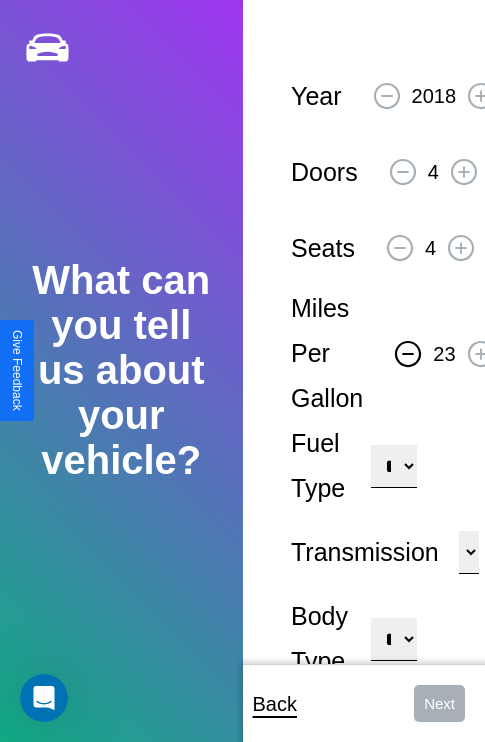 click 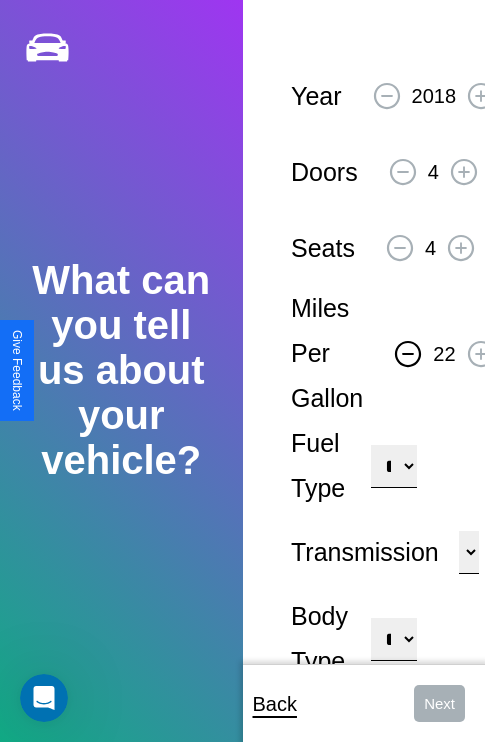 click 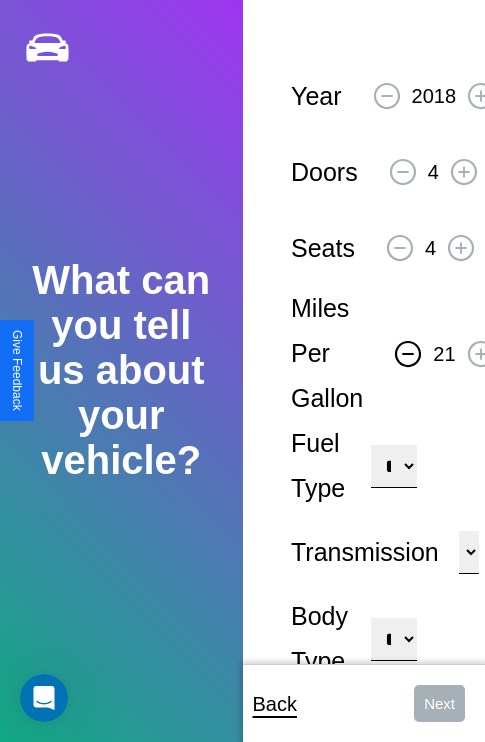 click 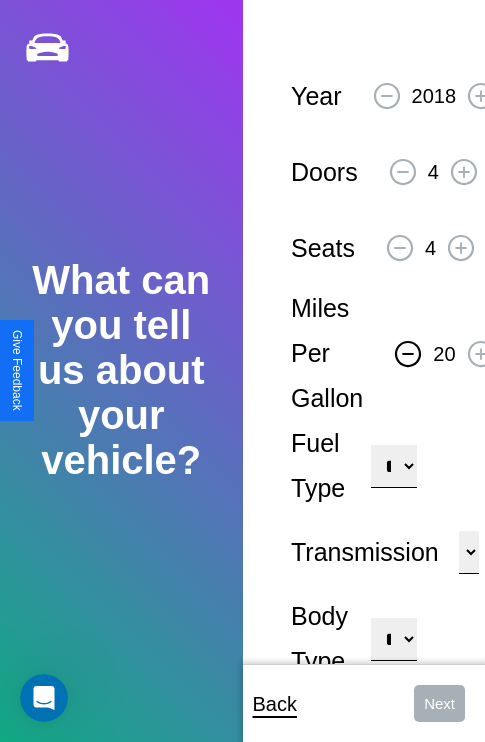 click 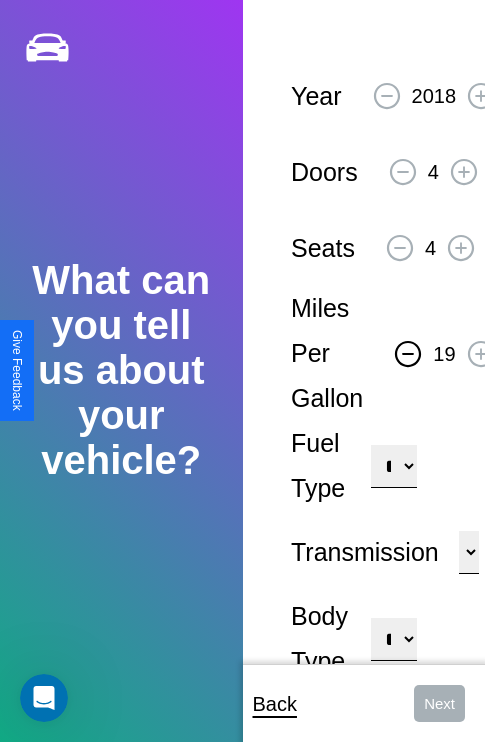 click on "**********" at bounding box center (393, 466) 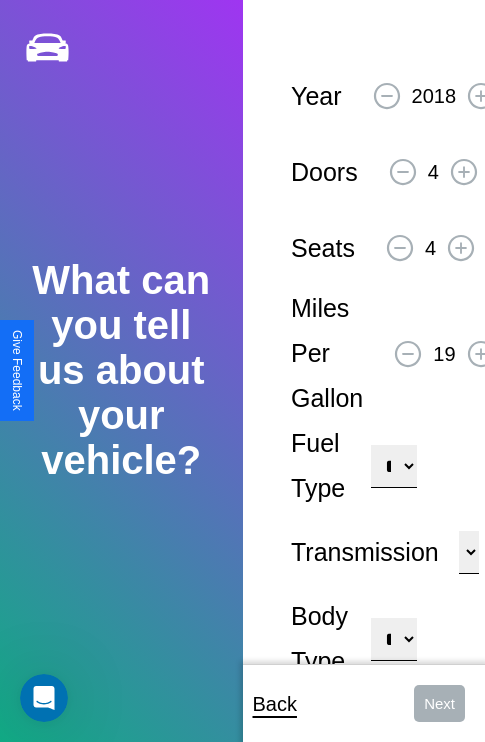 select on "**********" 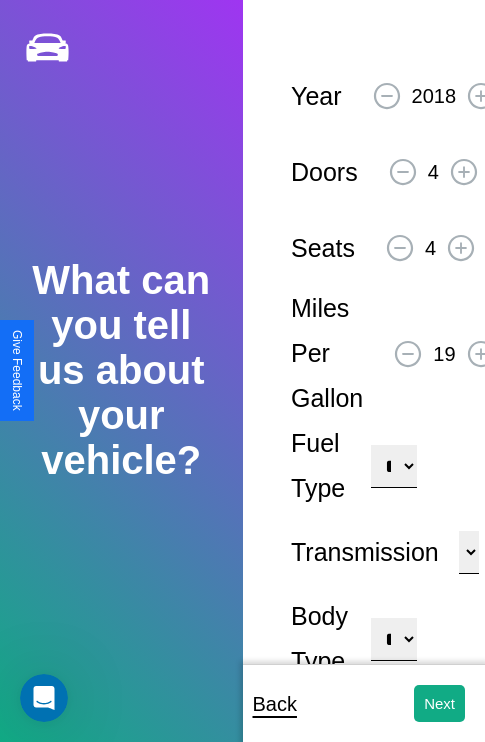 click on "**********" at bounding box center (393, 639) 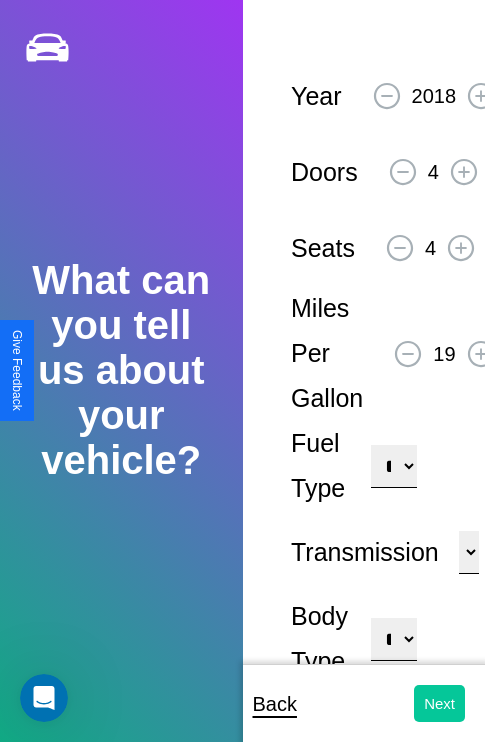 click on "Next" at bounding box center (439, 703) 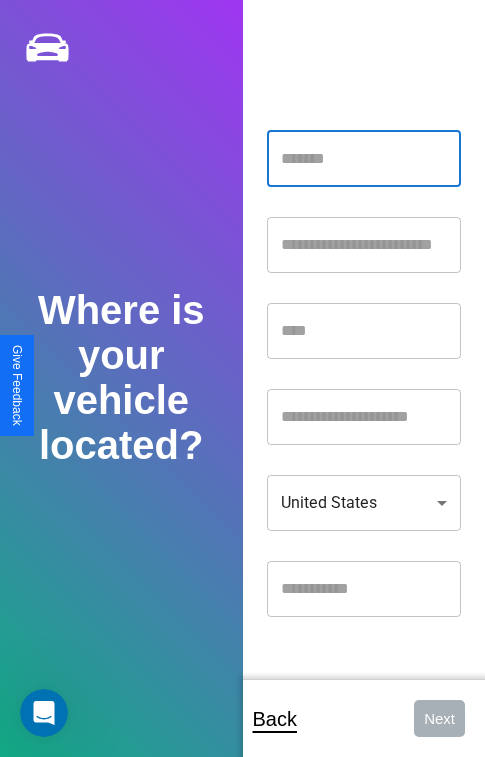 click at bounding box center (364, 159) 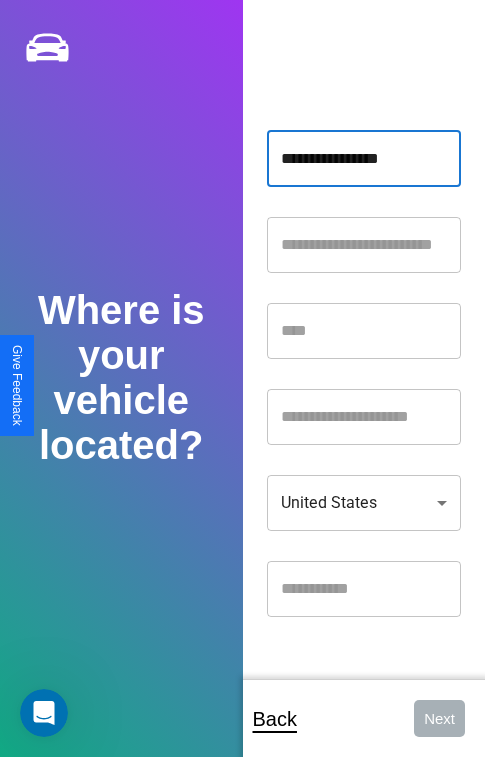 type on "**********" 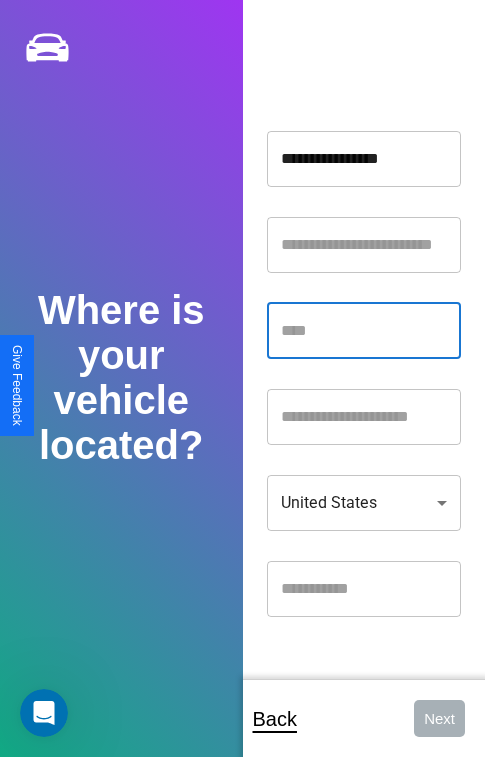 click at bounding box center [364, 331] 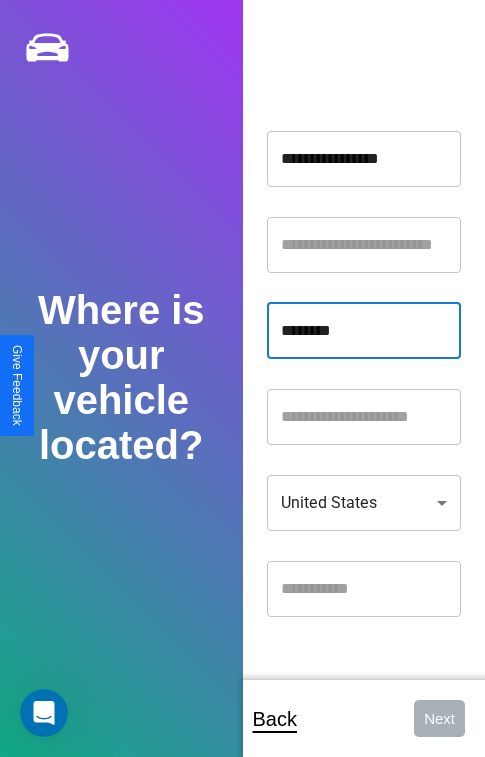 type on "********" 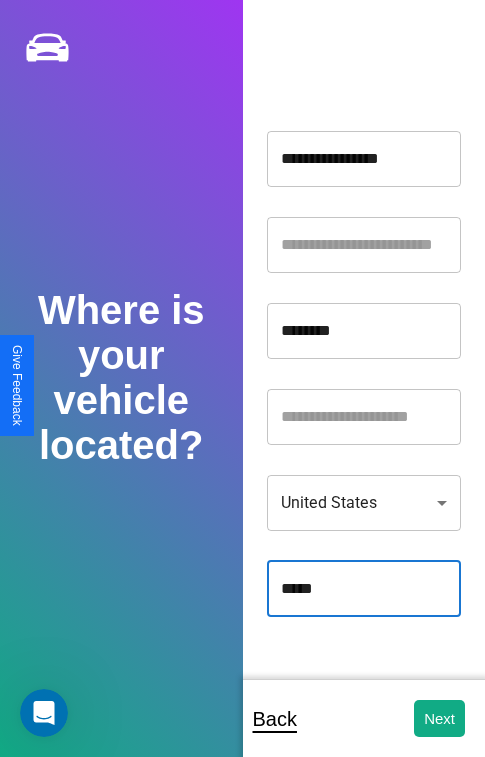 type on "*****" 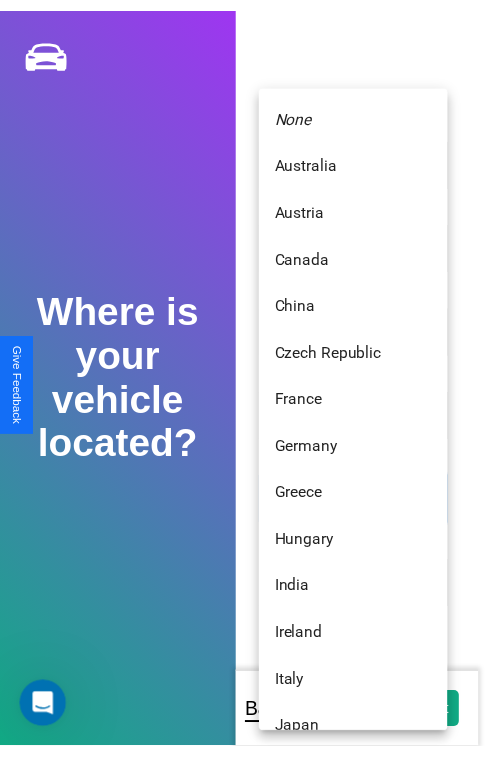 scroll, scrollTop: 459, scrollLeft: 0, axis: vertical 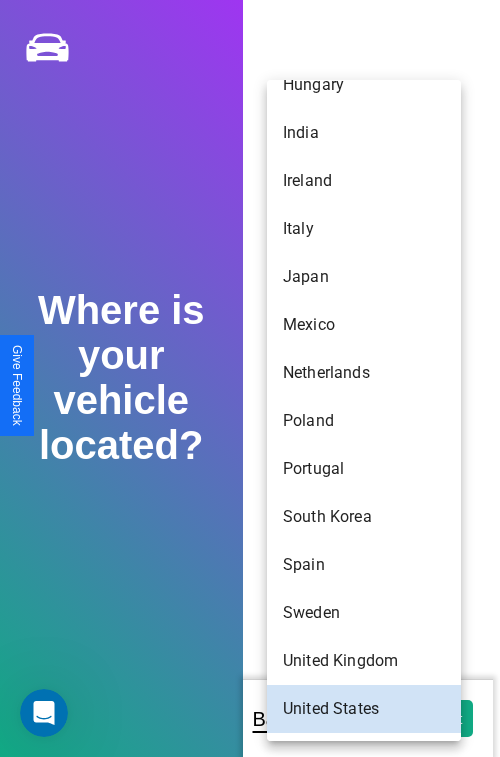 click on "Japan" at bounding box center [364, 277] 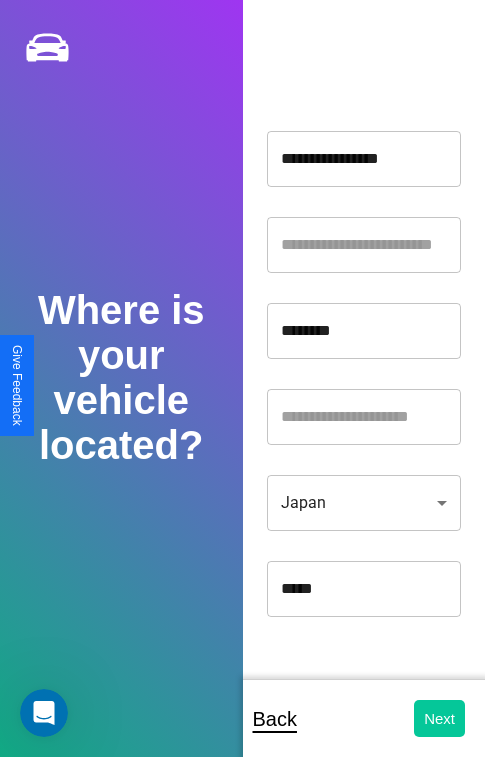 click on "Next" at bounding box center [439, 718] 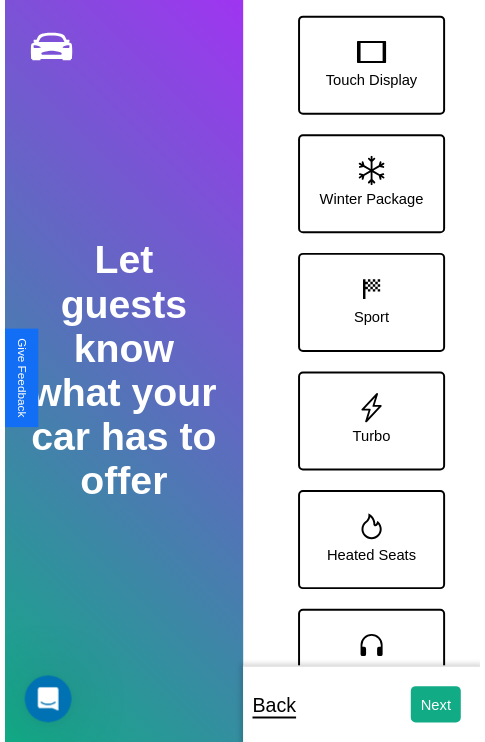 scroll, scrollTop: 128, scrollLeft: 0, axis: vertical 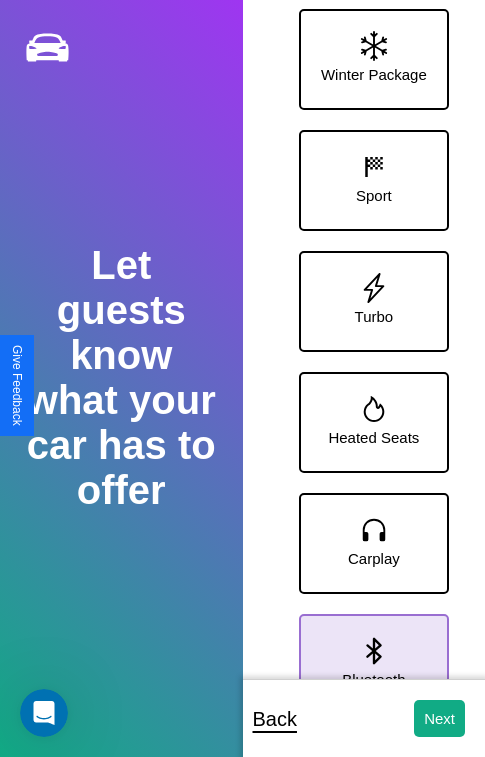 click 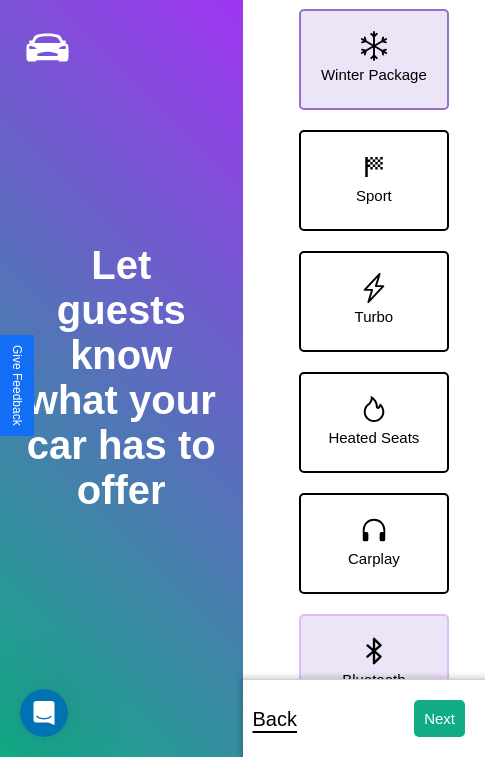 click 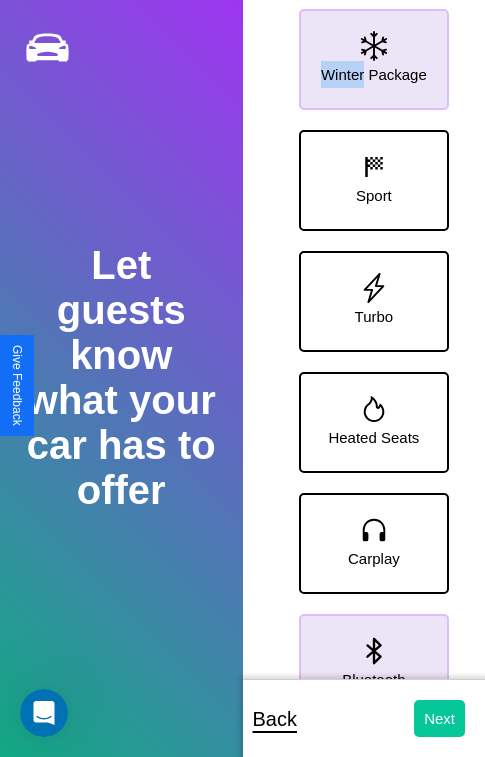 click on "Next" at bounding box center [439, 718] 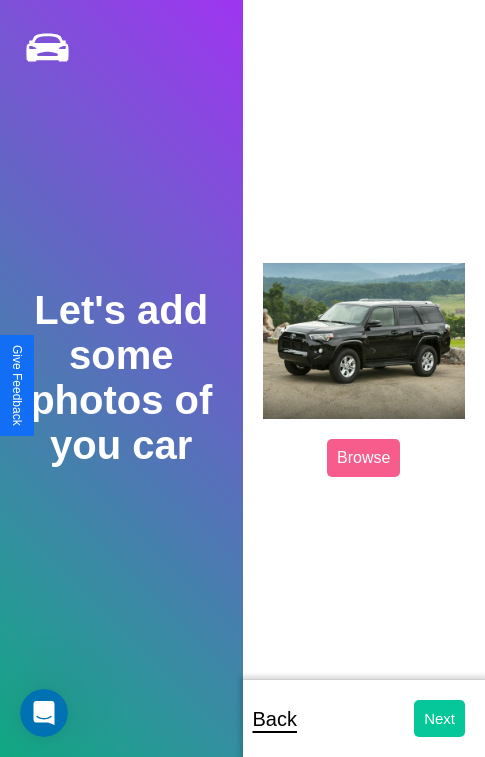 click on "Next" at bounding box center (439, 718) 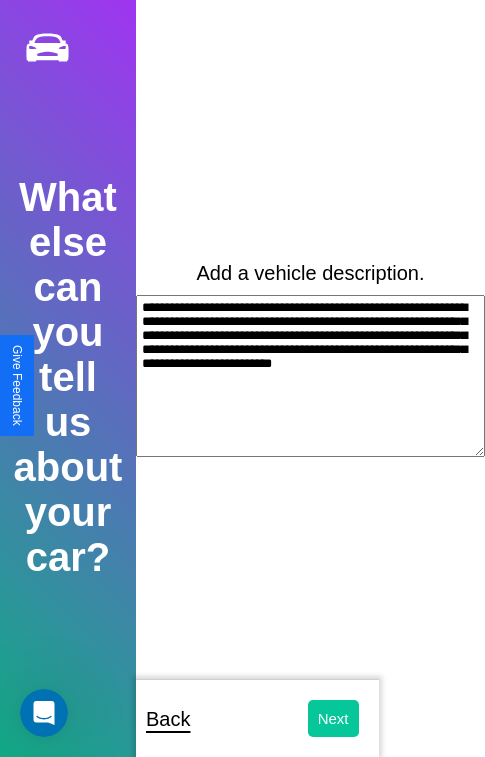type on "**********" 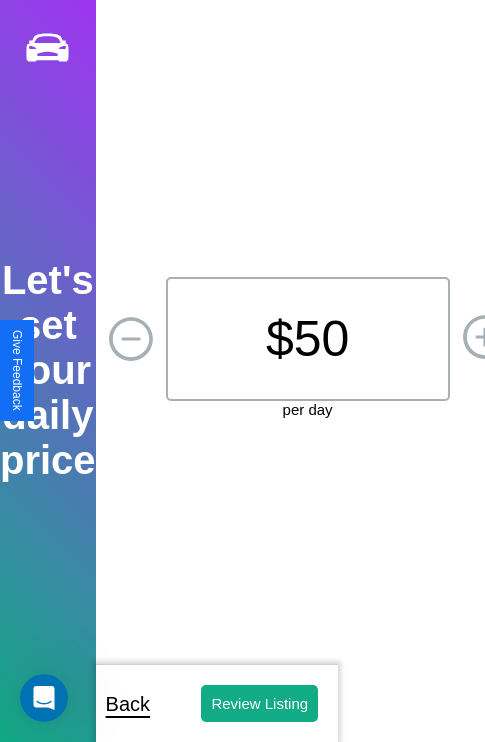 click on "$ 50" at bounding box center [308, 339] 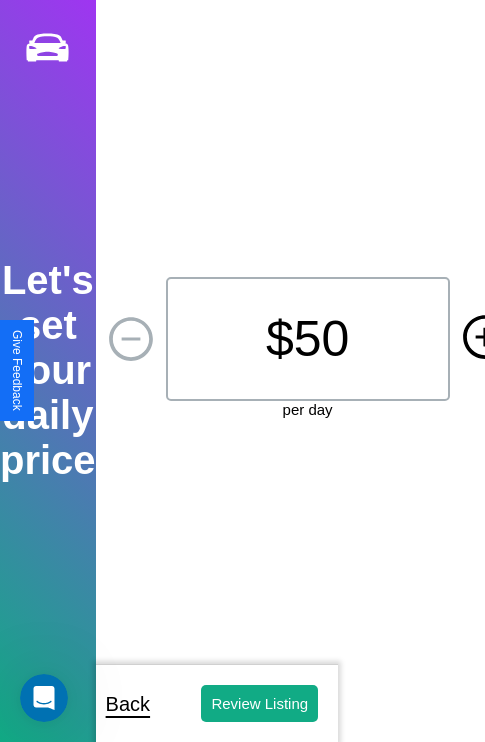 click 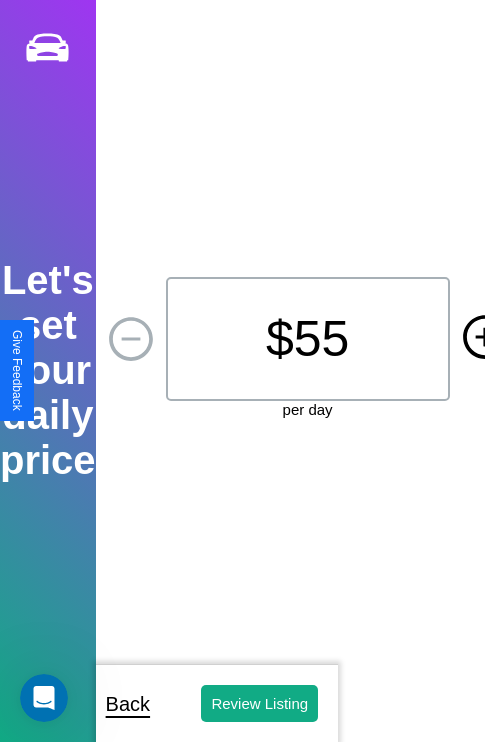 click 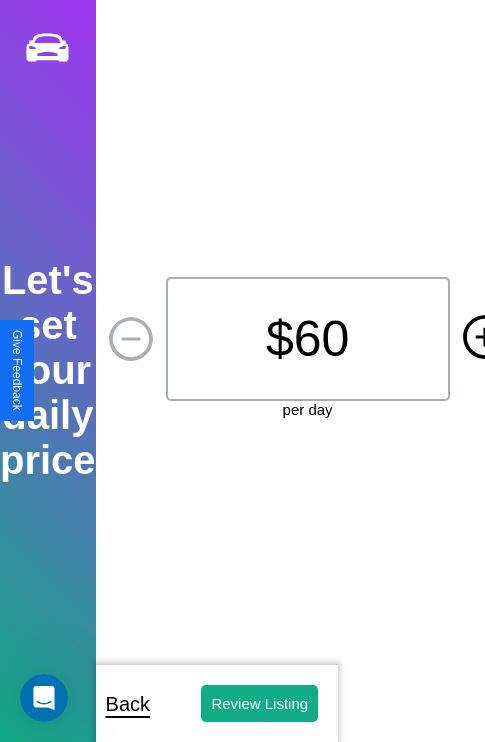 click 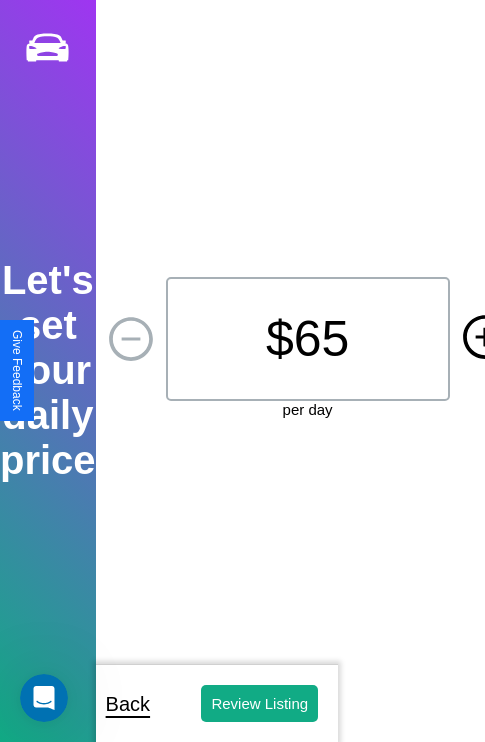 click 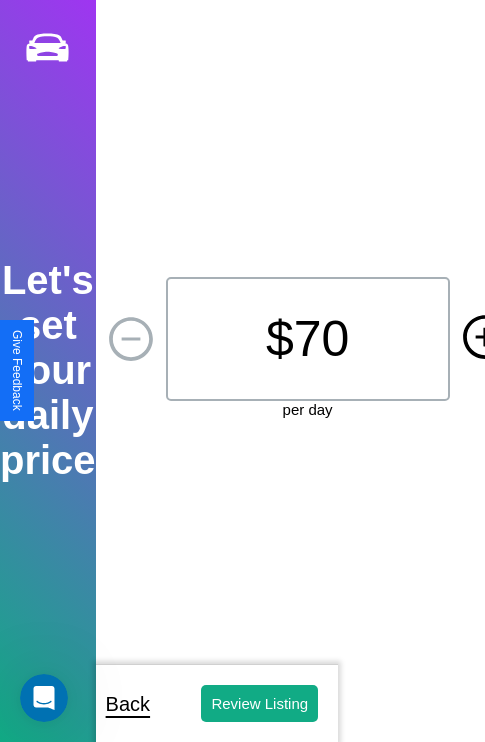 click 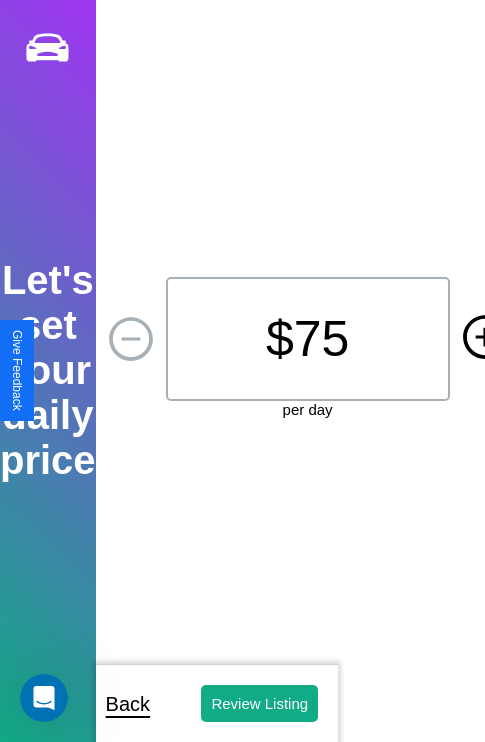 click 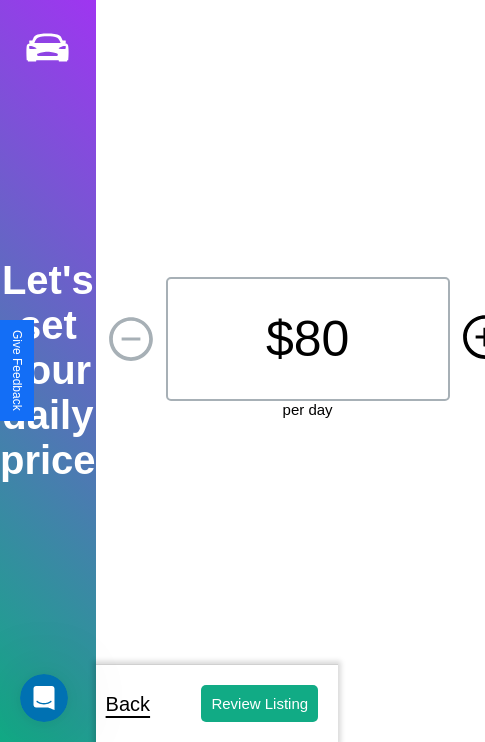 click 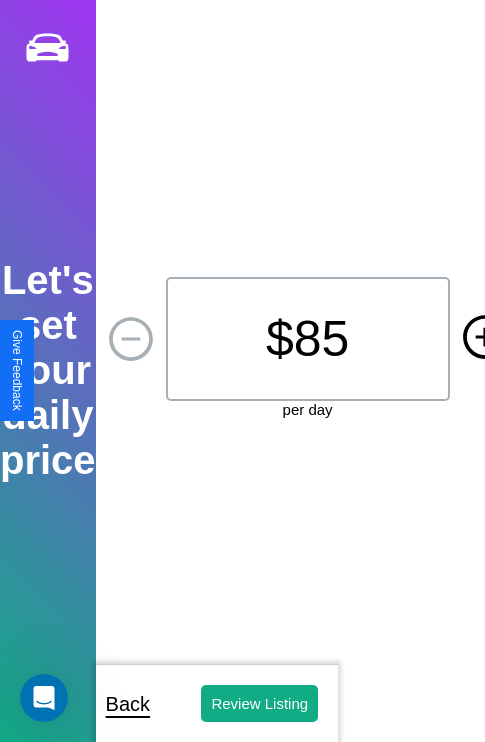 click 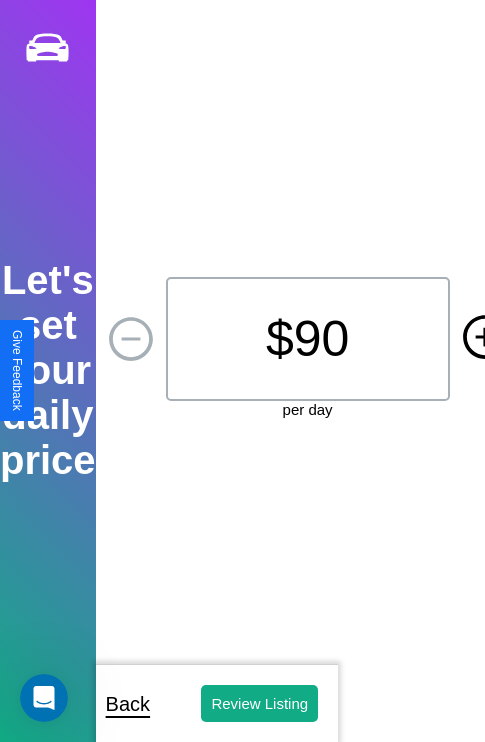click 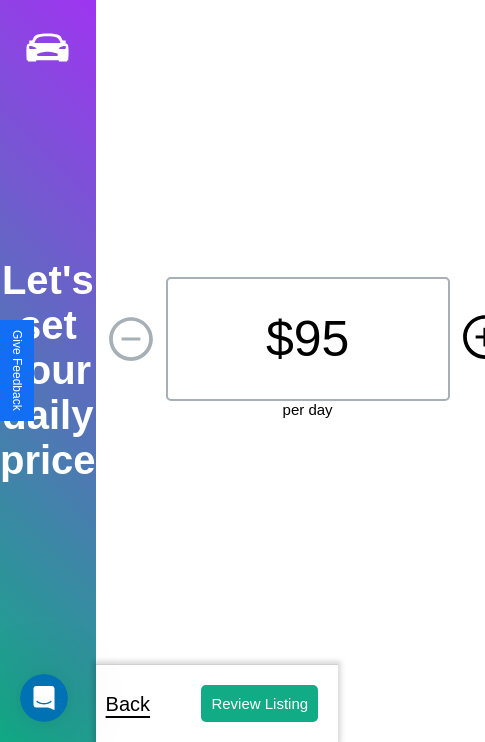 click 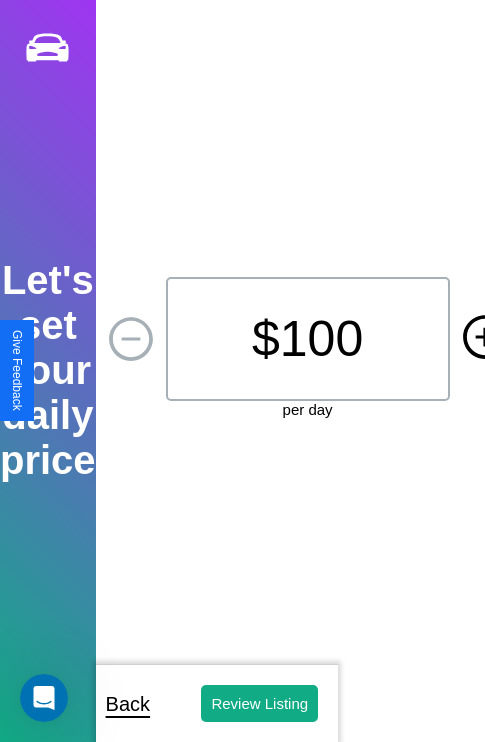click 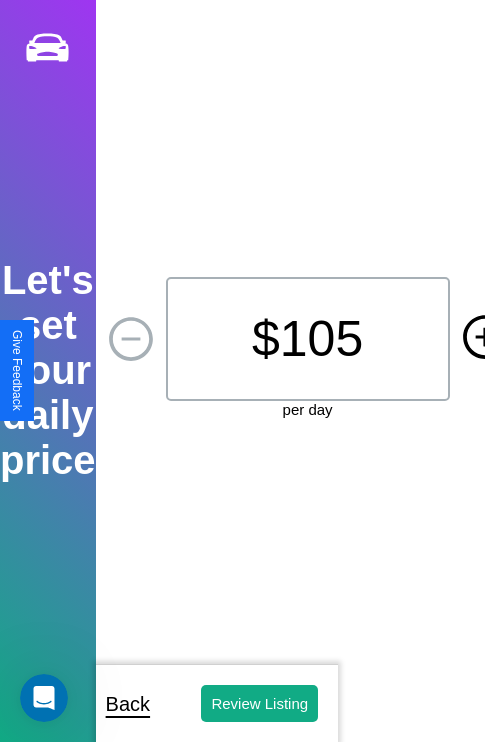 click 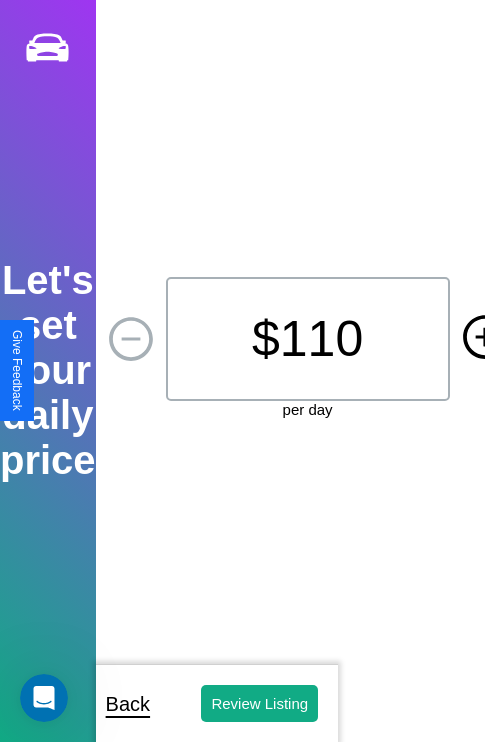 click 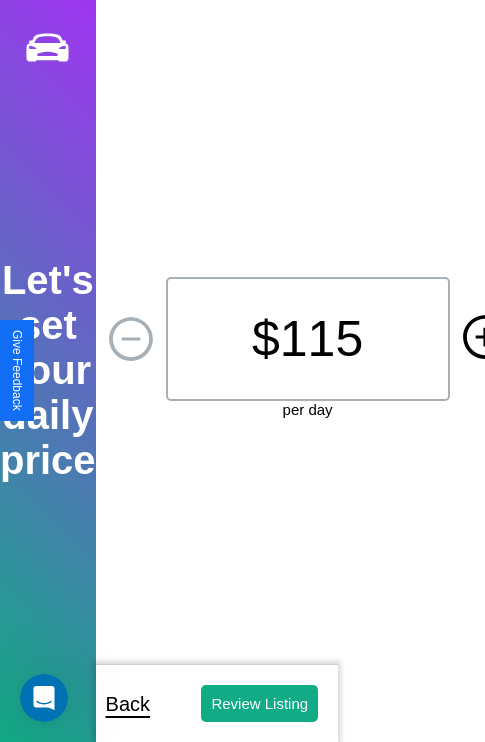 click 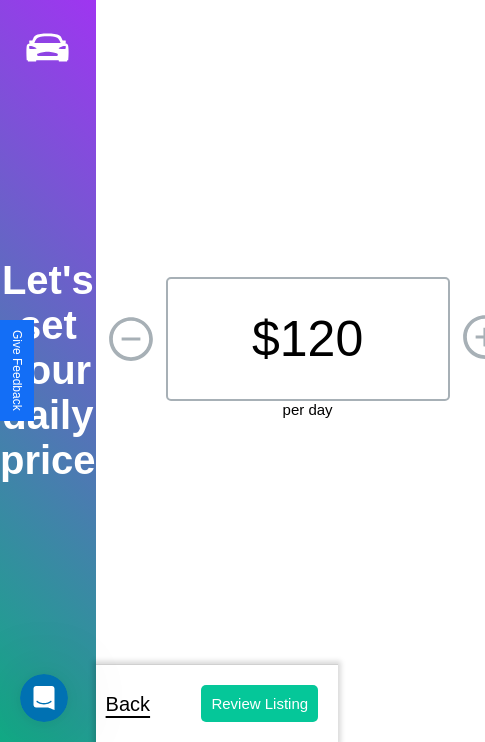 click on "Review Listing" at bounding box center (259, 703) 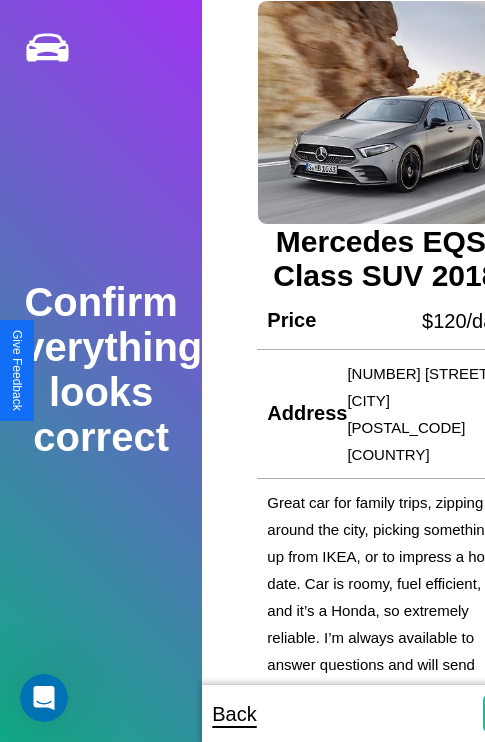 scroll, scrollTop: 5, scrollLeft: 54, axis: both 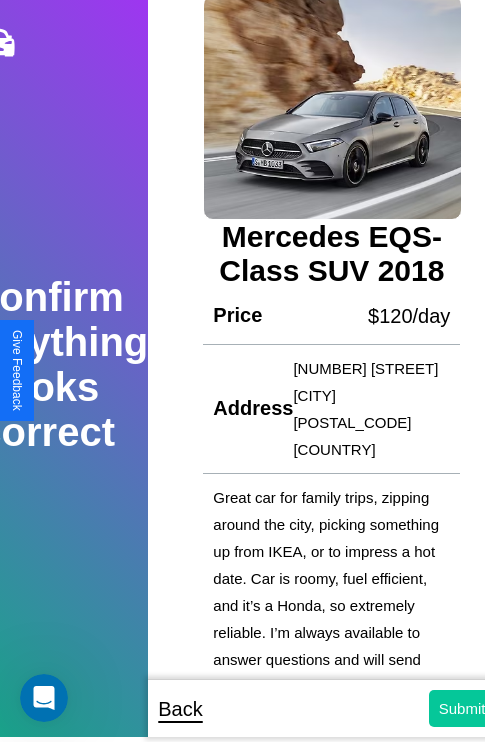 click on "Submit" at bounding box center [462, 708] 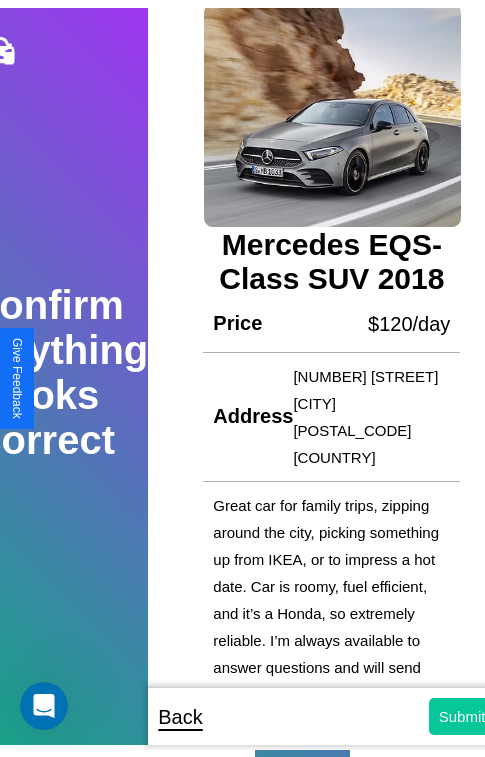 scroll, scrollTop: 5, scrollLeft: 0, axis: vertical 